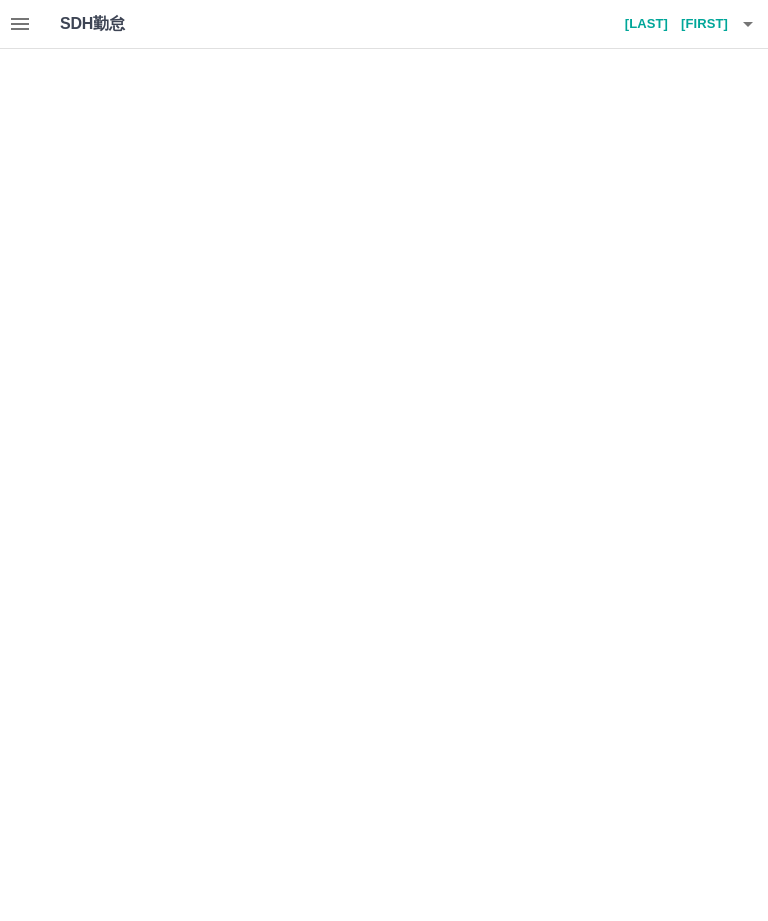 scroll, scrollTop: 0, scrollLeft: 0, axis: both 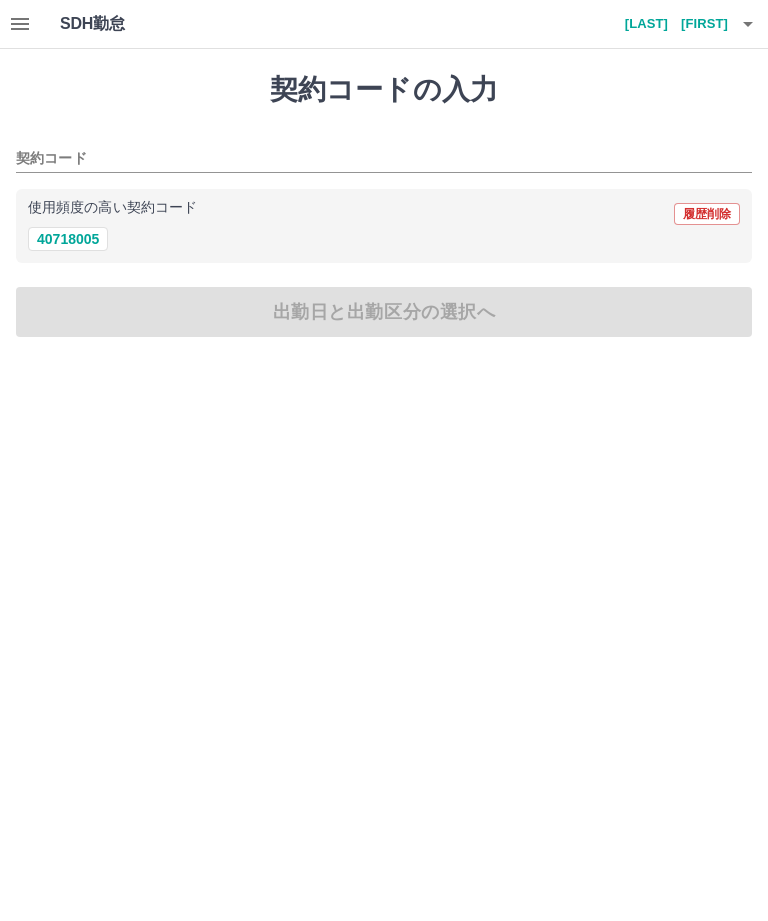 click 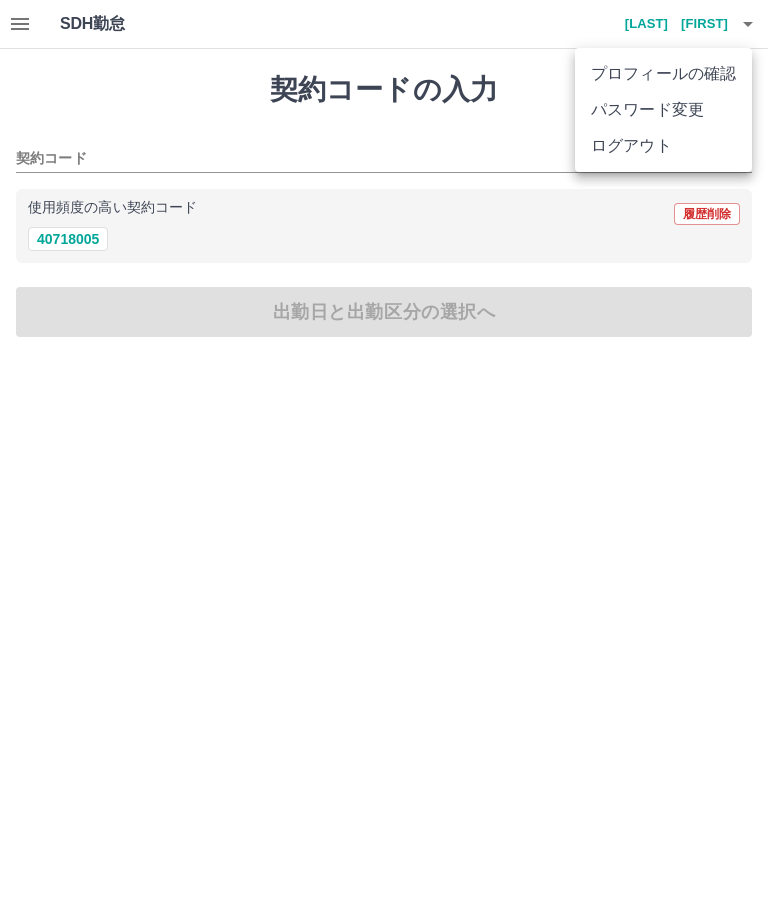 click on "ログアウト" at bounding box center [663, 146] 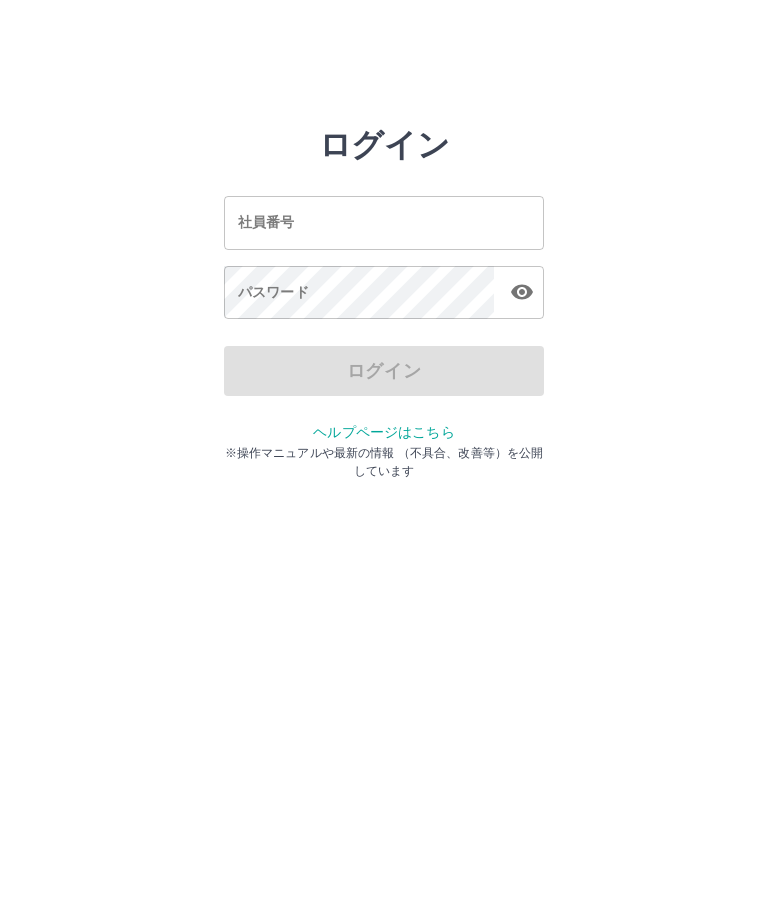 scroll, scrollTop: 0, scrollLeft: 0, axis: both 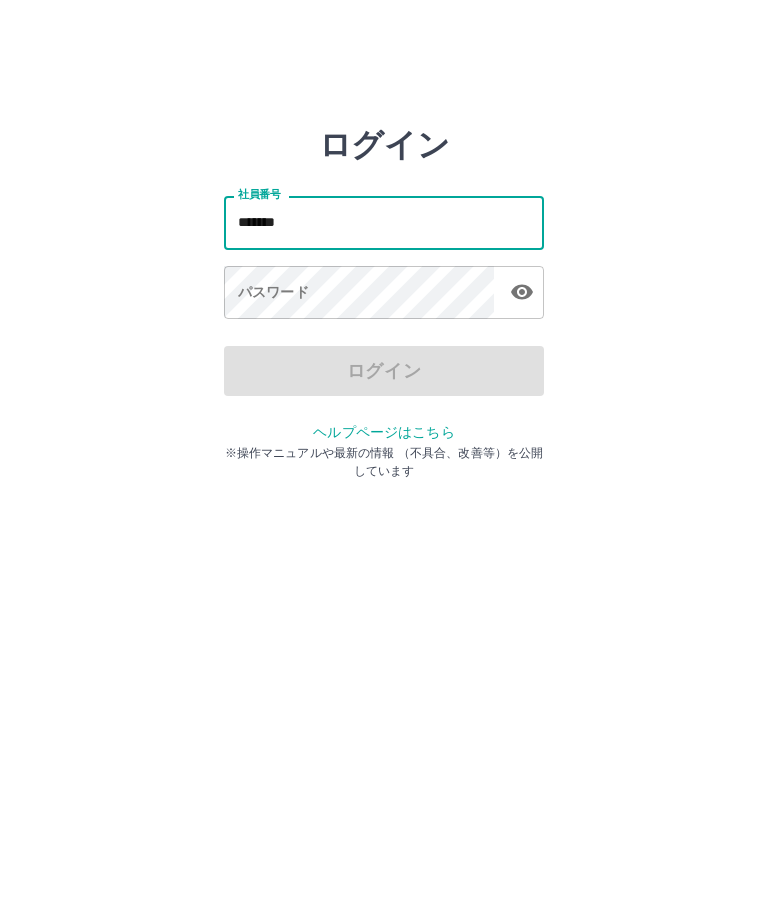 type on "*******" 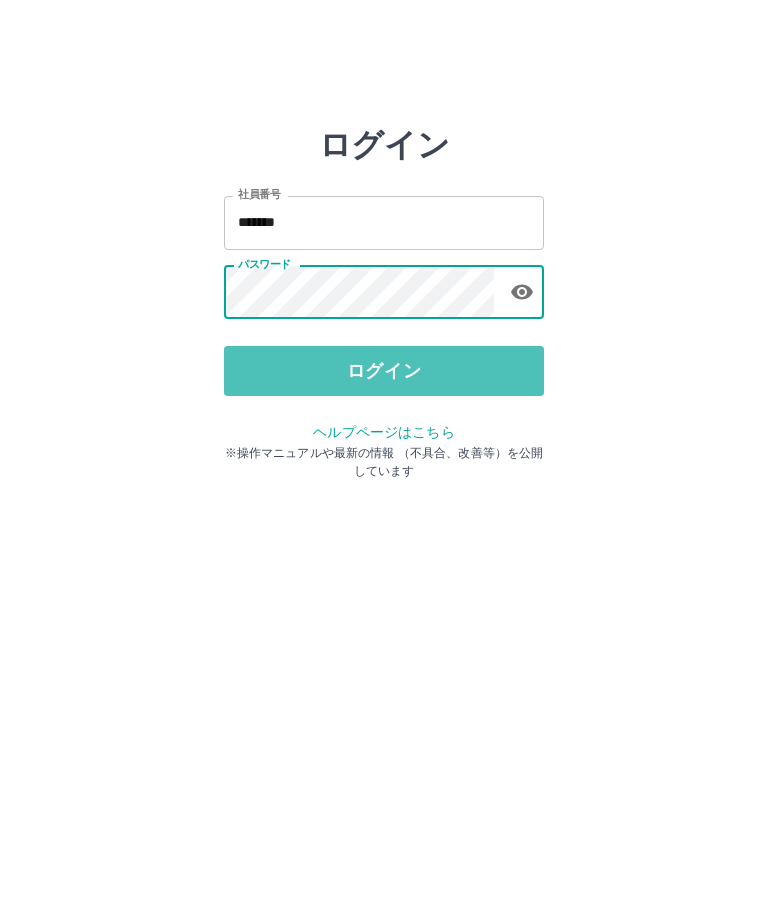 click on "ログイン" at bounding box center (384, 371) 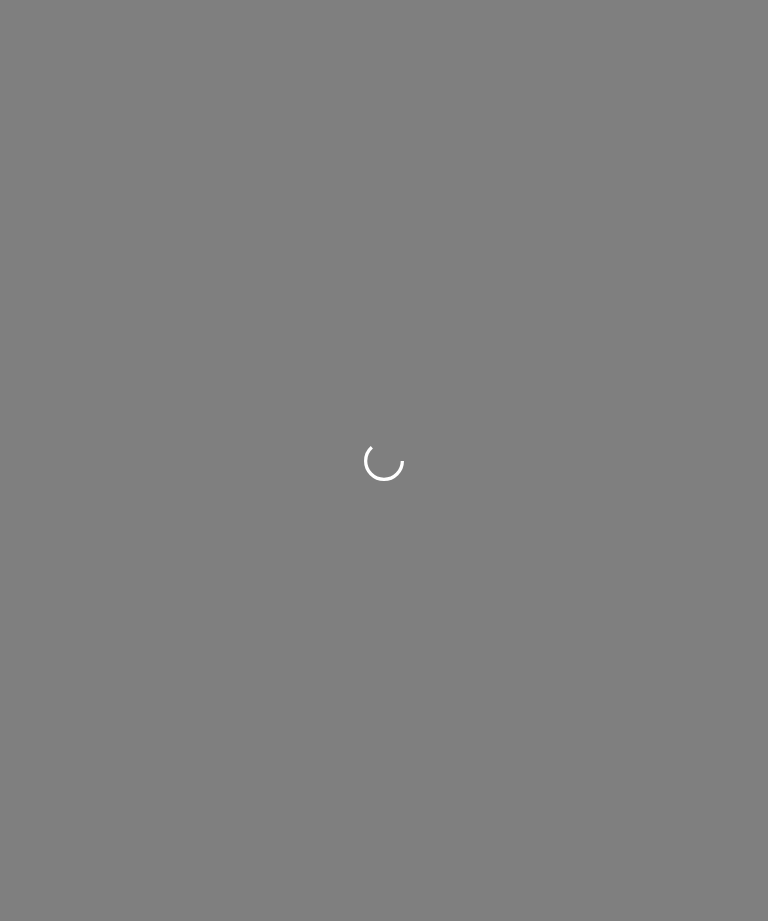 scroll, scrollTop: 0, scrollLeft: 0, axis: both 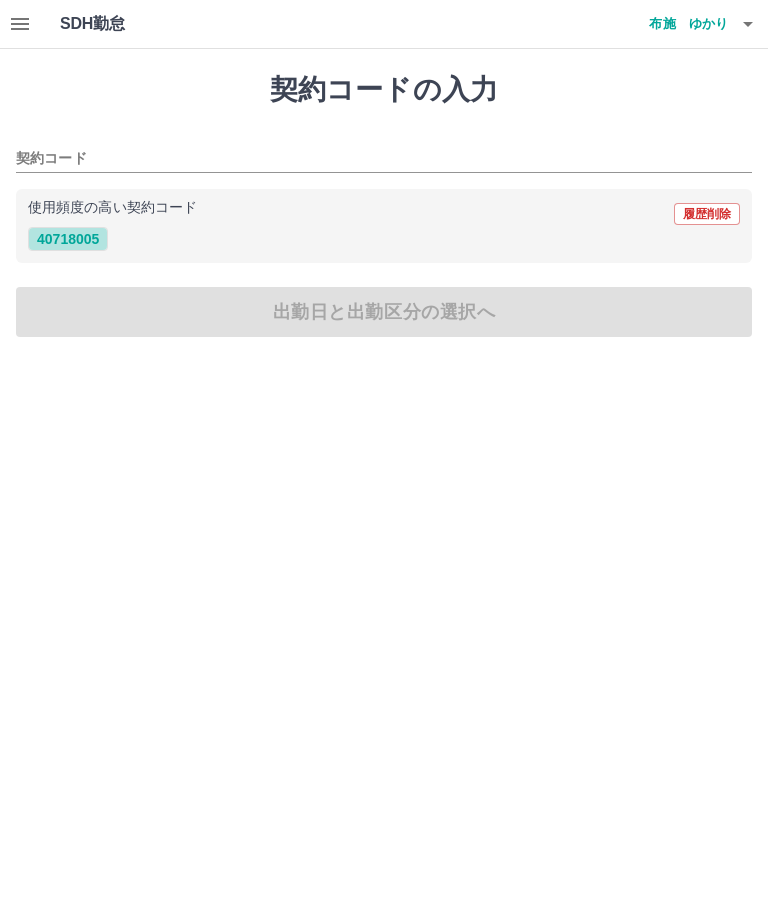 click on "40718005" at bounding box center [68, 239] 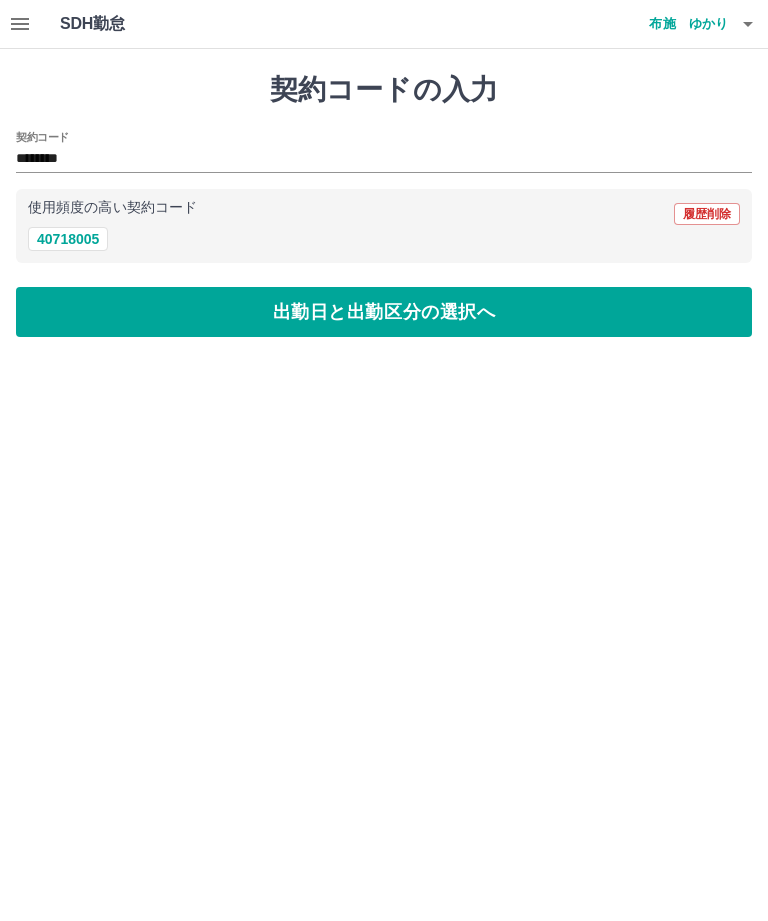 click on "出勤日と出勤区分の選択へ" at bounding box center (384, 312) 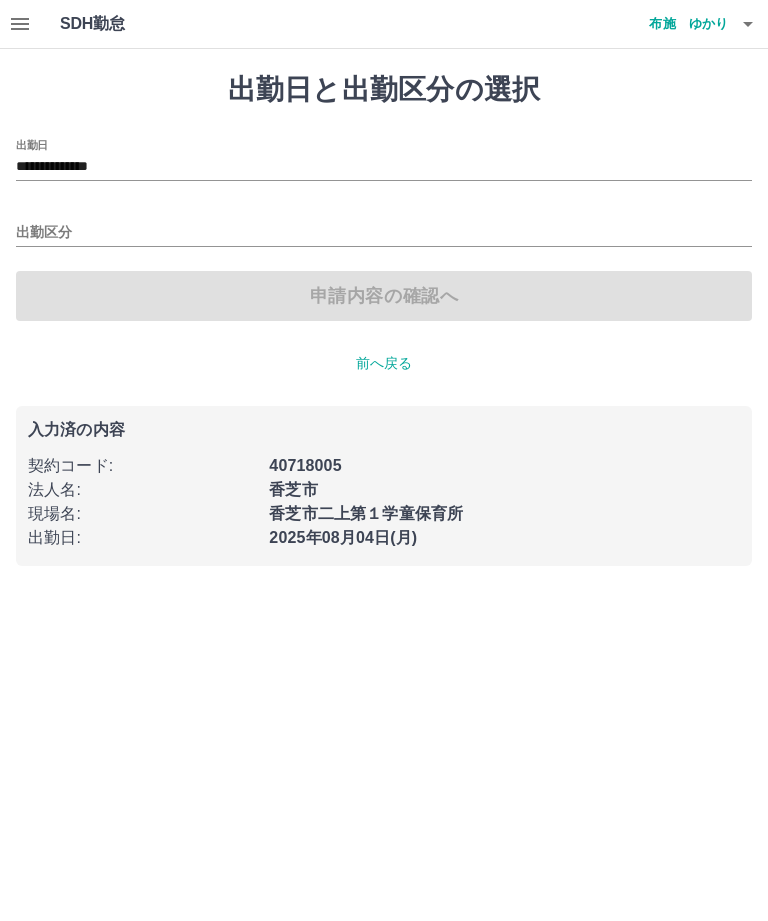 click on "**********" at bounding box center (384, 167) 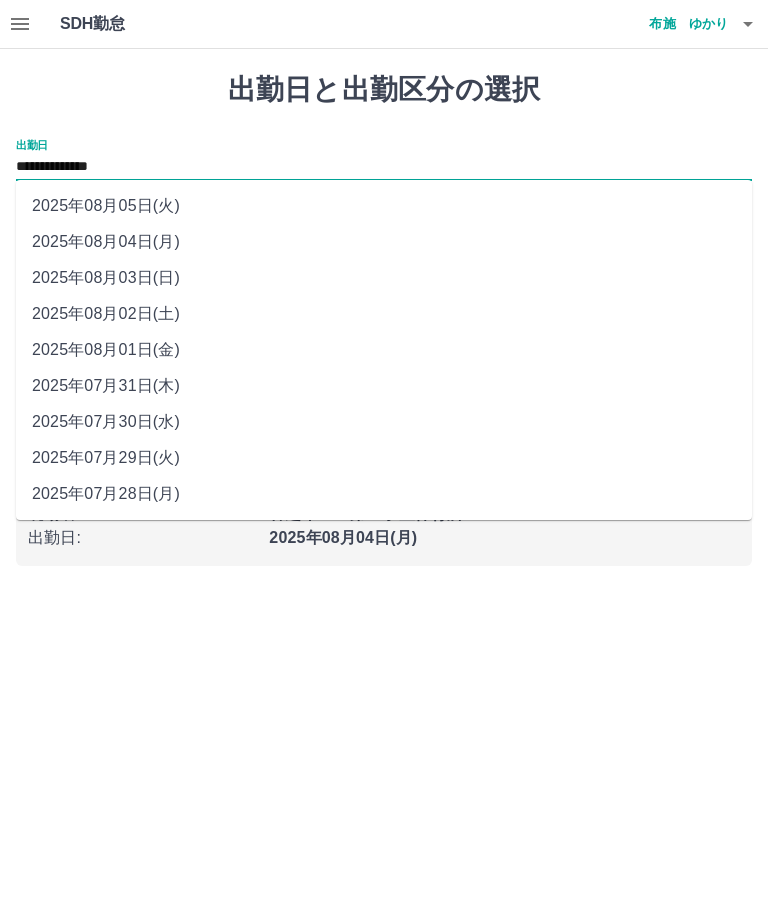 click on "2025年08月01日(金)" at bounding box center (384, 350) 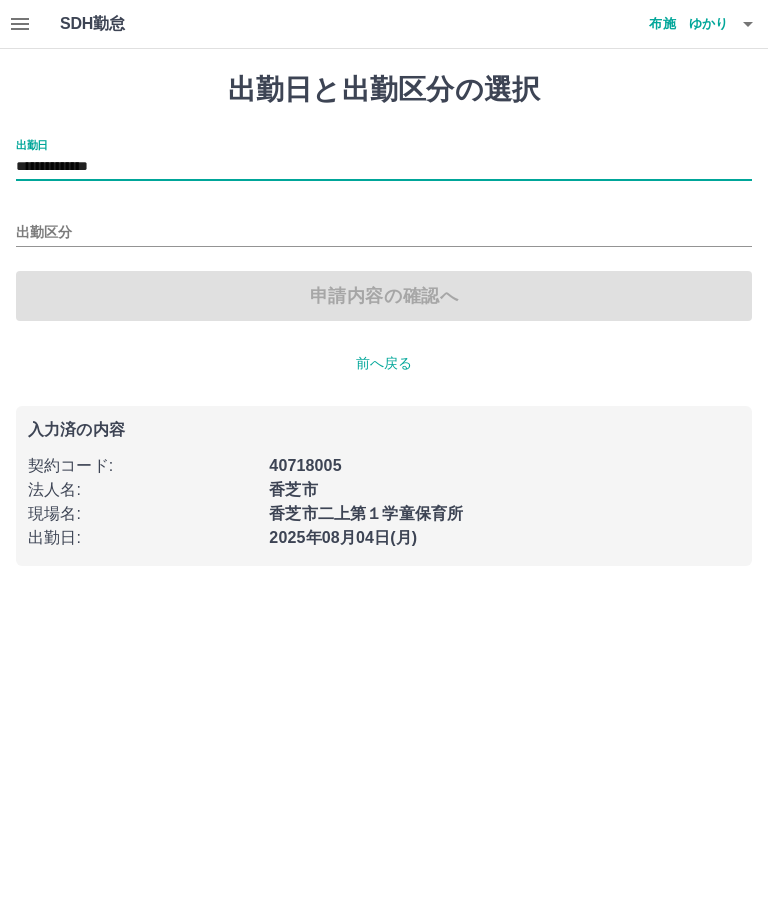 click on "出勤区分" at bounding box center (384, 233) 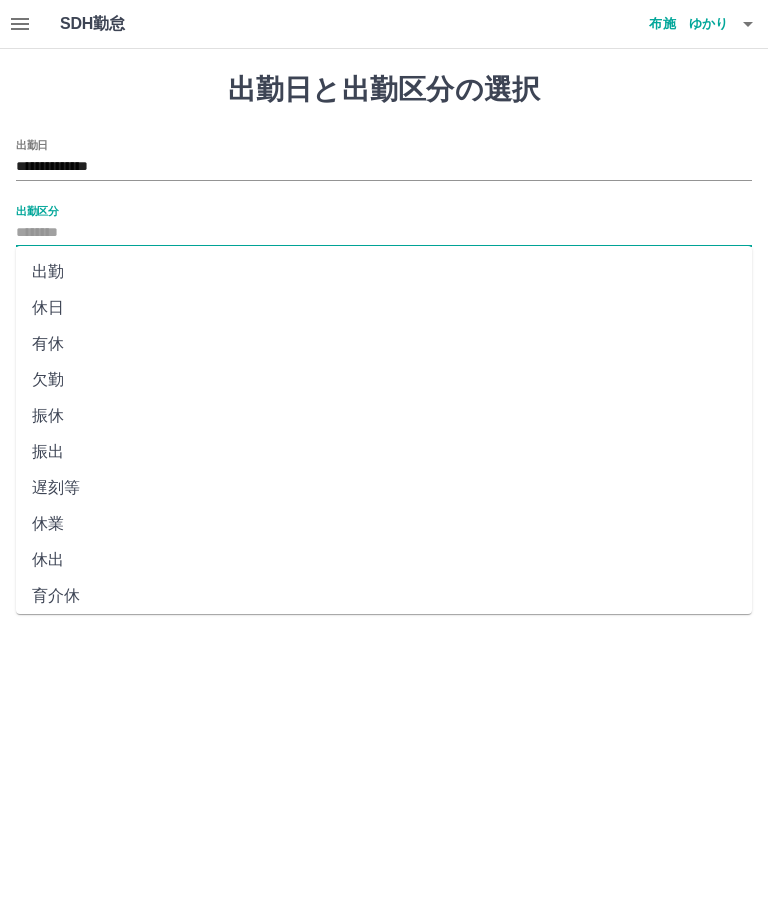 click on "出勤" at bounding box center [384, 272] 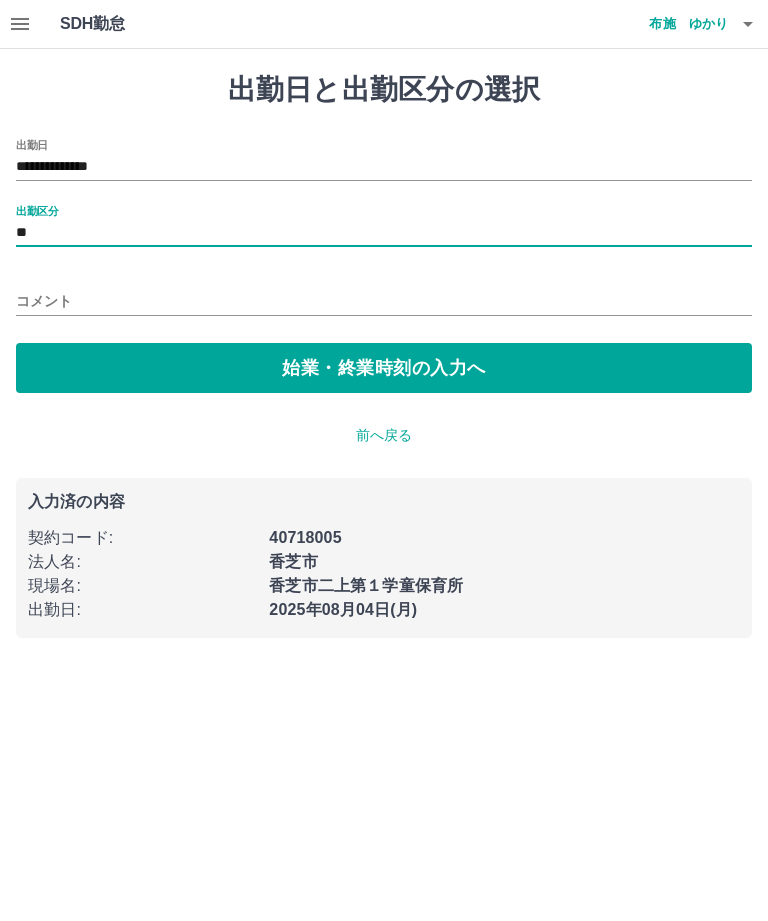 click on "始業・終業時刻の入力へ" at bounding box center [384, 368] 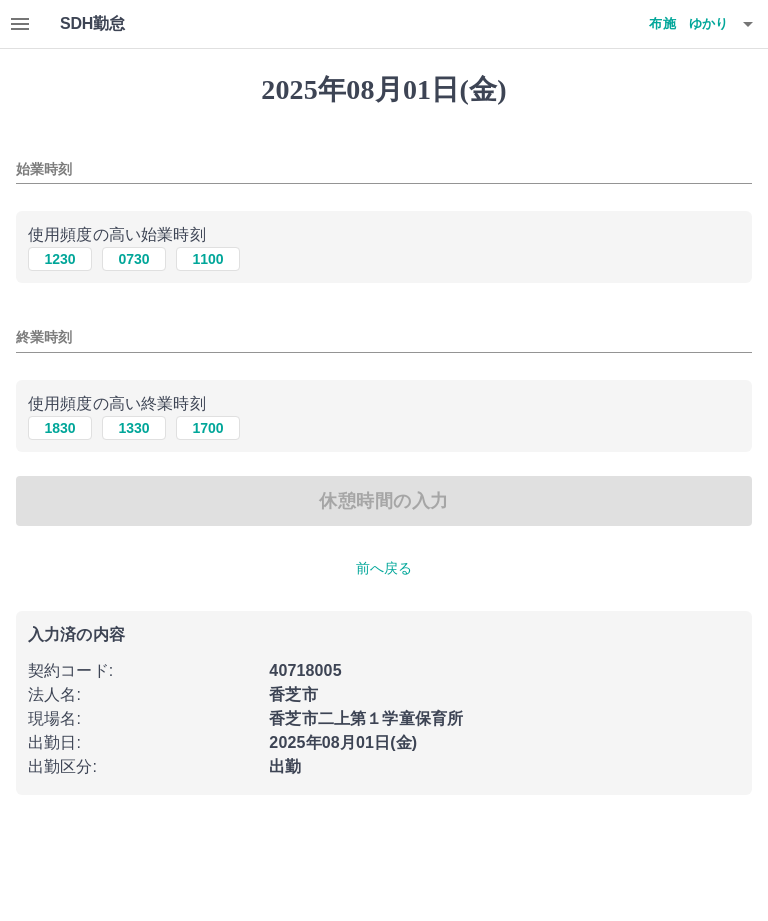 click on "0730" at bounding box center (134, 259) 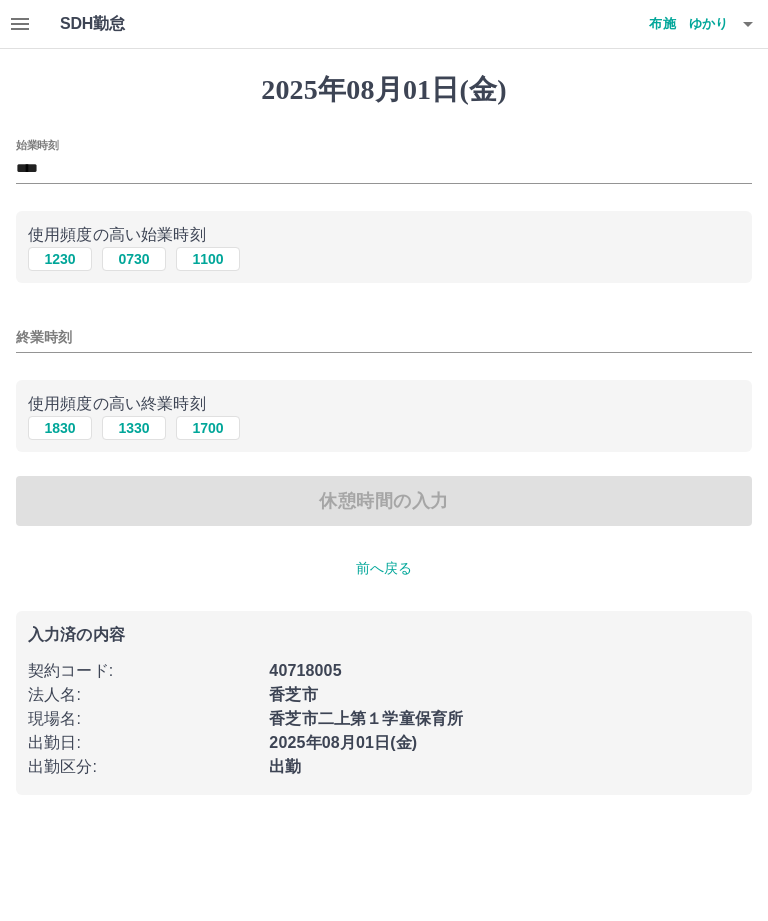 click on "1330" at bounding box center [134, 428] 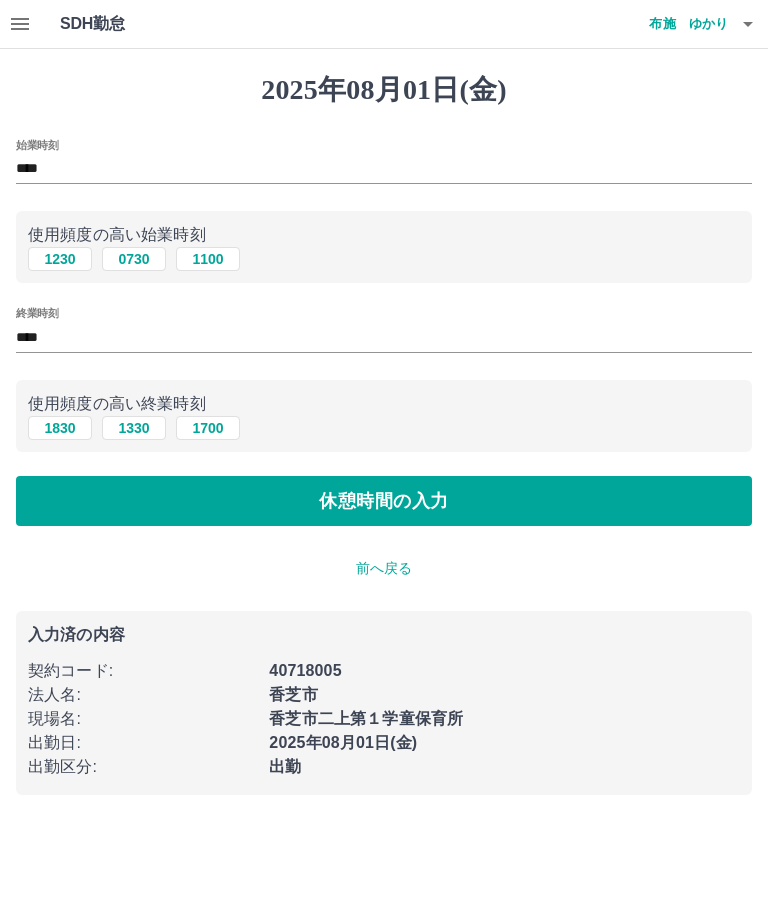 click on "休憩時間の入力" at bounding box center (384, 501) 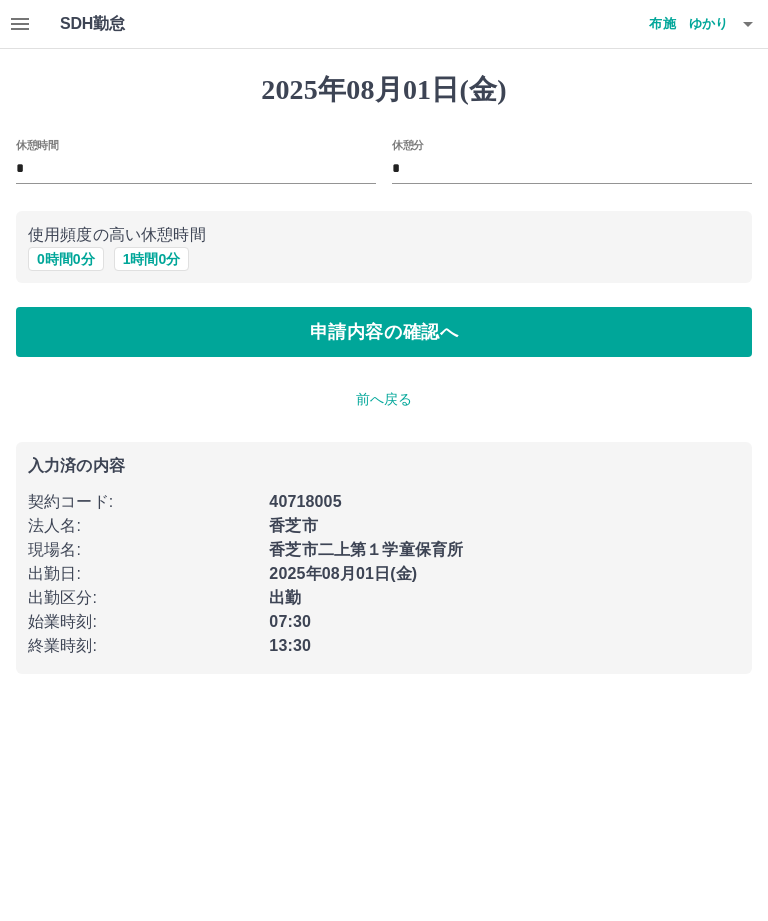 click on "申請内容の確認へ" at bounding box center (384, 332) 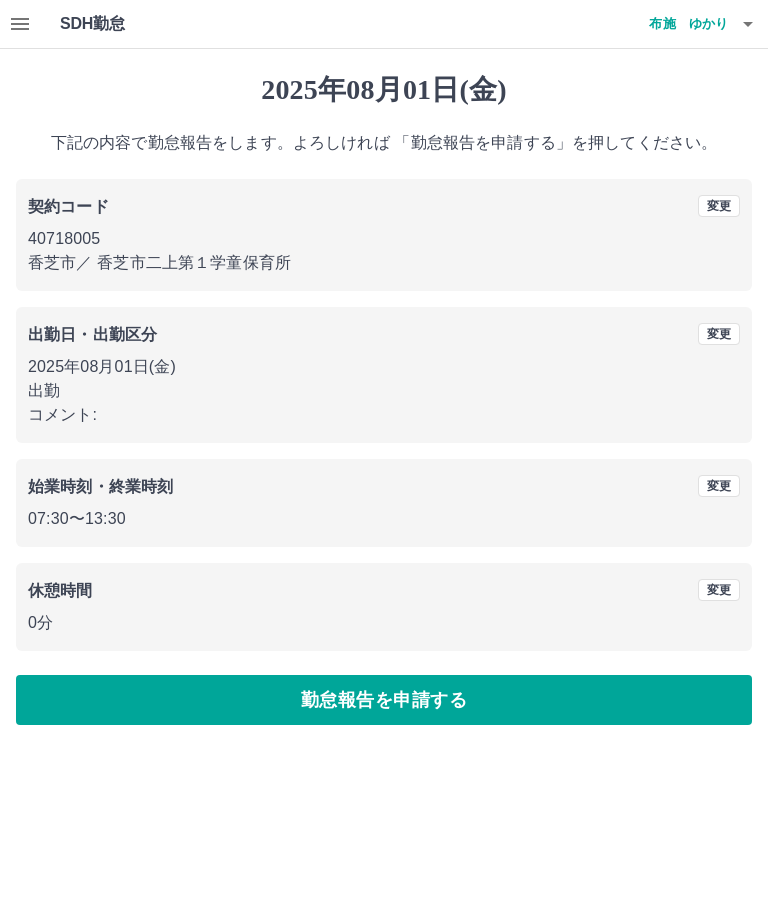 click on "勤怠報告を申請する" at bounding box center (384, 700) 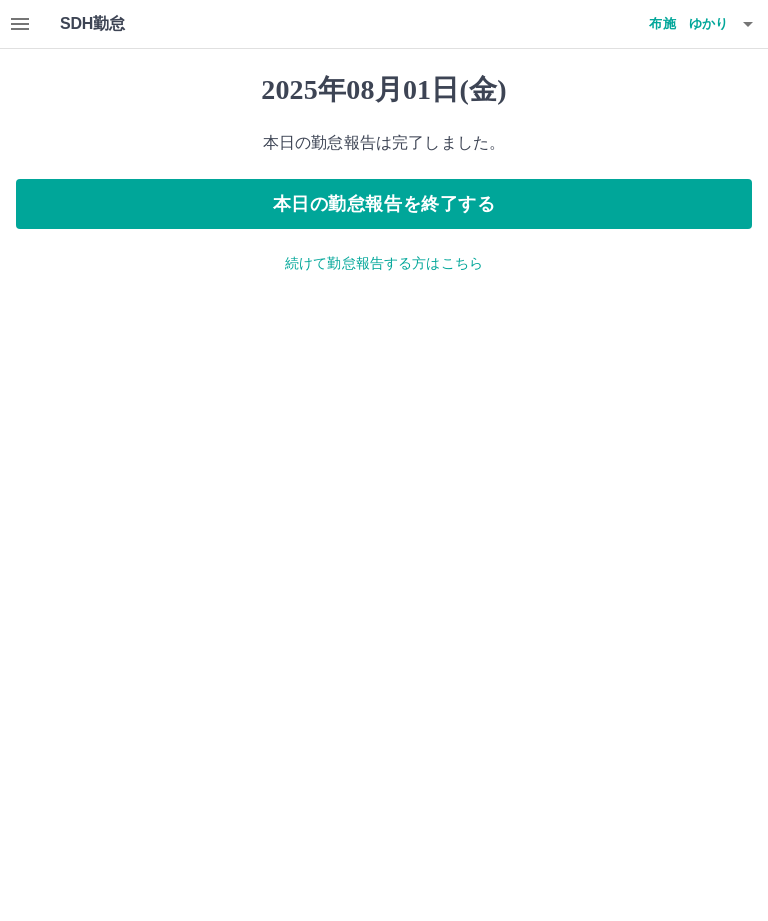 click on "続けて勤怠報告する方はこちら" at bounding box center (384, 263) 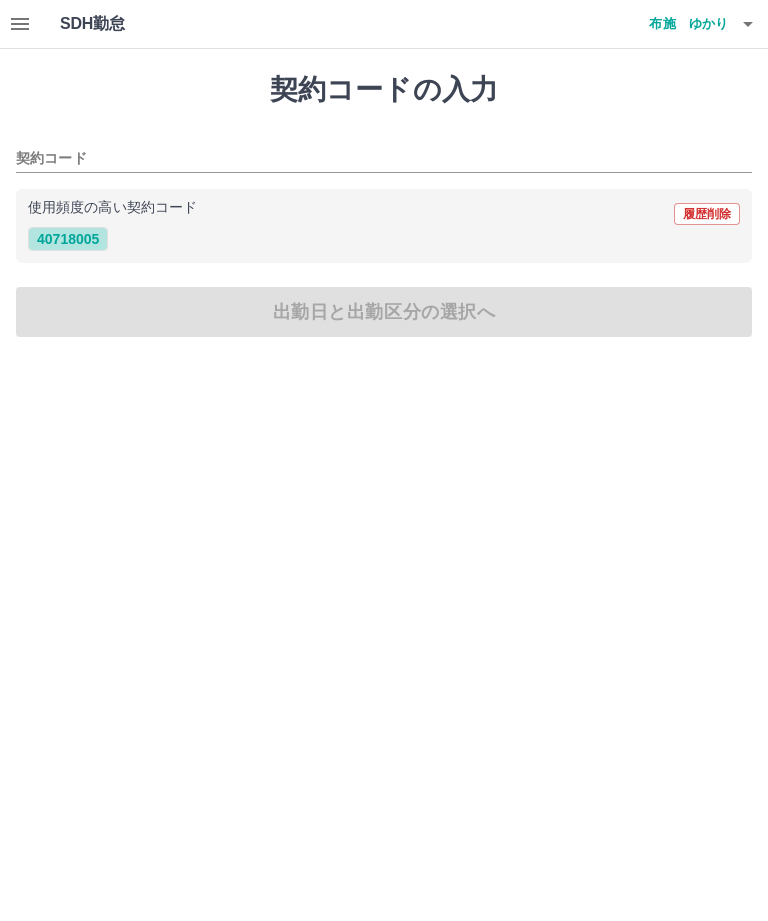 click on "40718005" at bounding box center [68, 239] 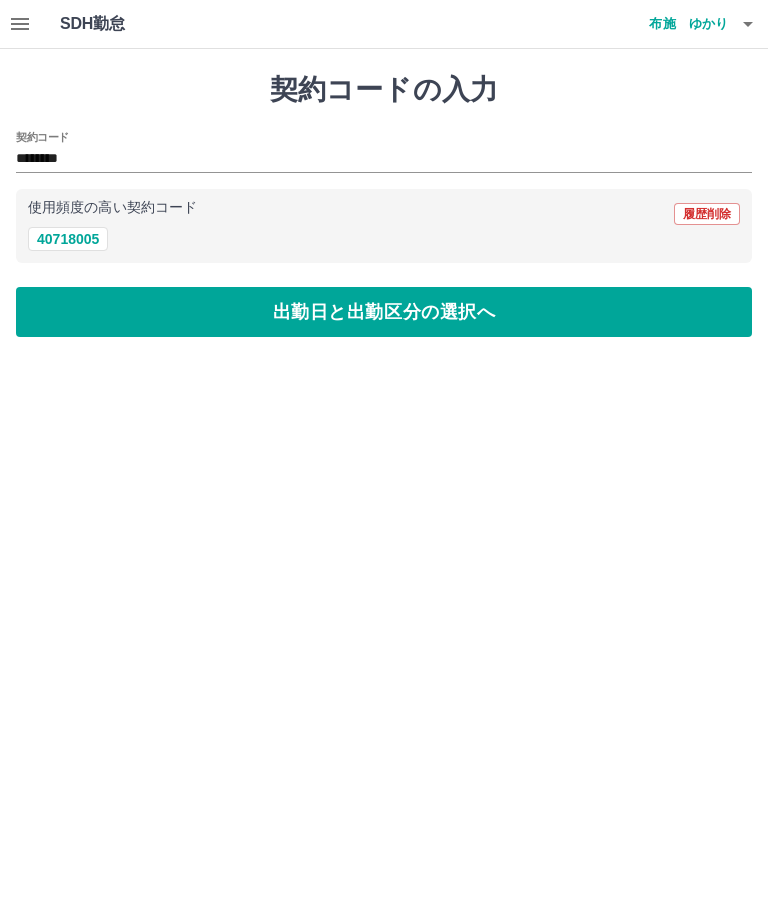click on "出勤日と出勤区分の選択へ" at bounding box center [384, 312] 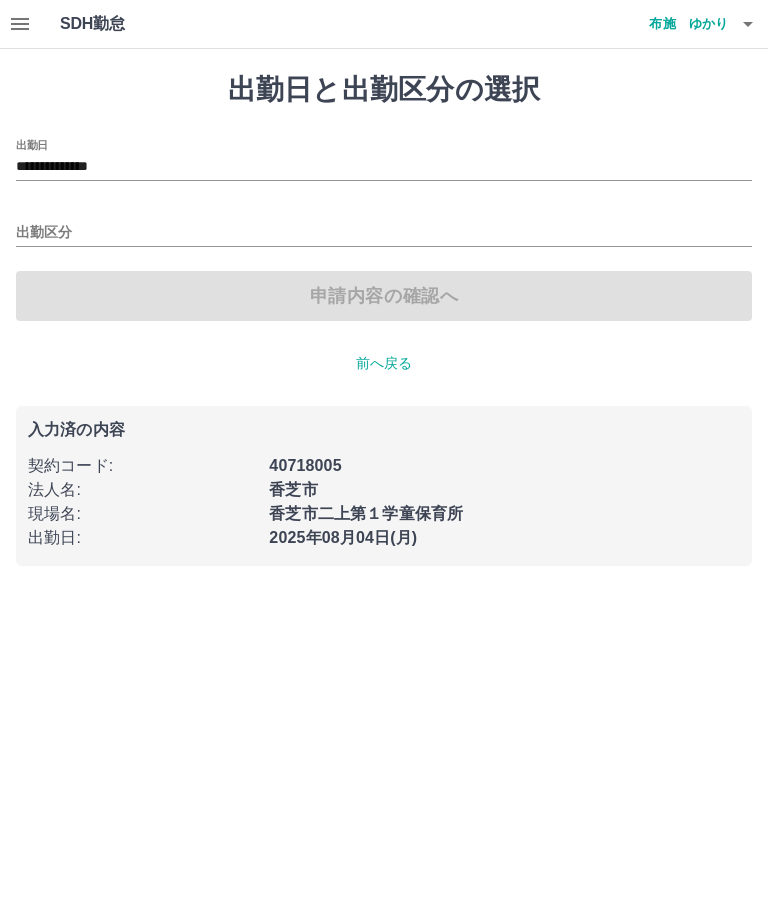 click on "出勤区分" at bounding box center [384, 233] 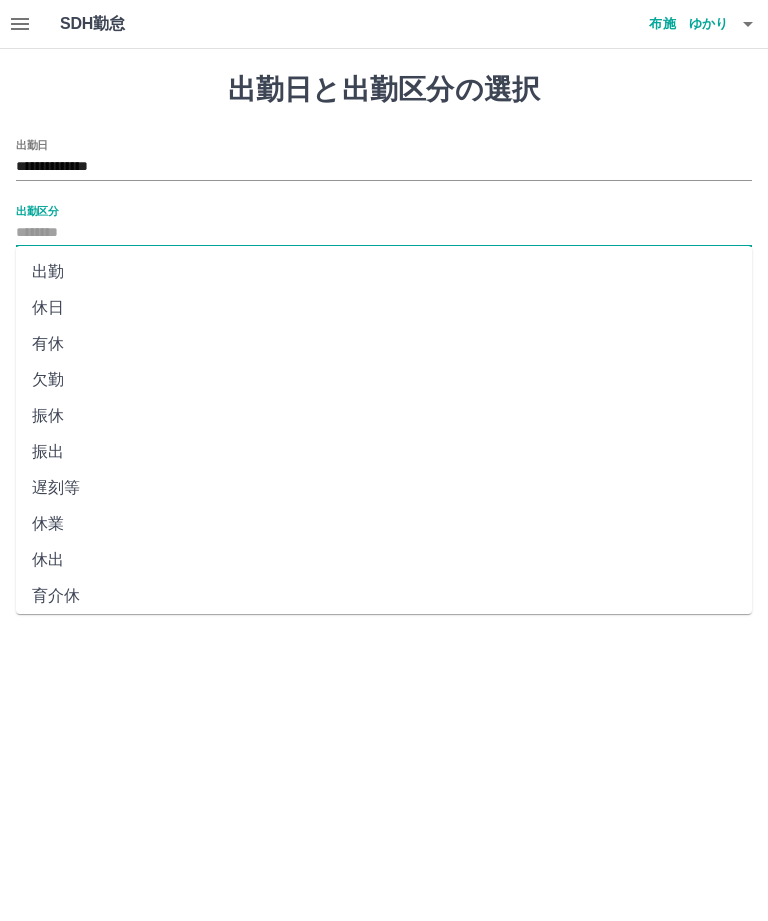 click on "出勤" at bounding box center (384, 272) 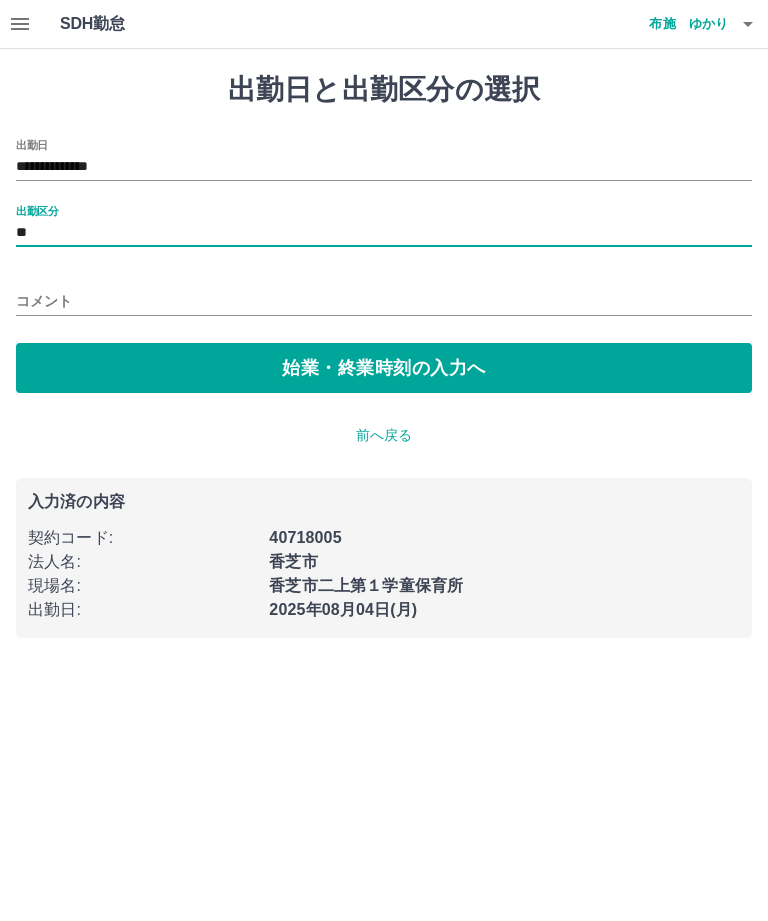 click on "始業・終業時刻の入力へ" at bounding box center [384, 368] 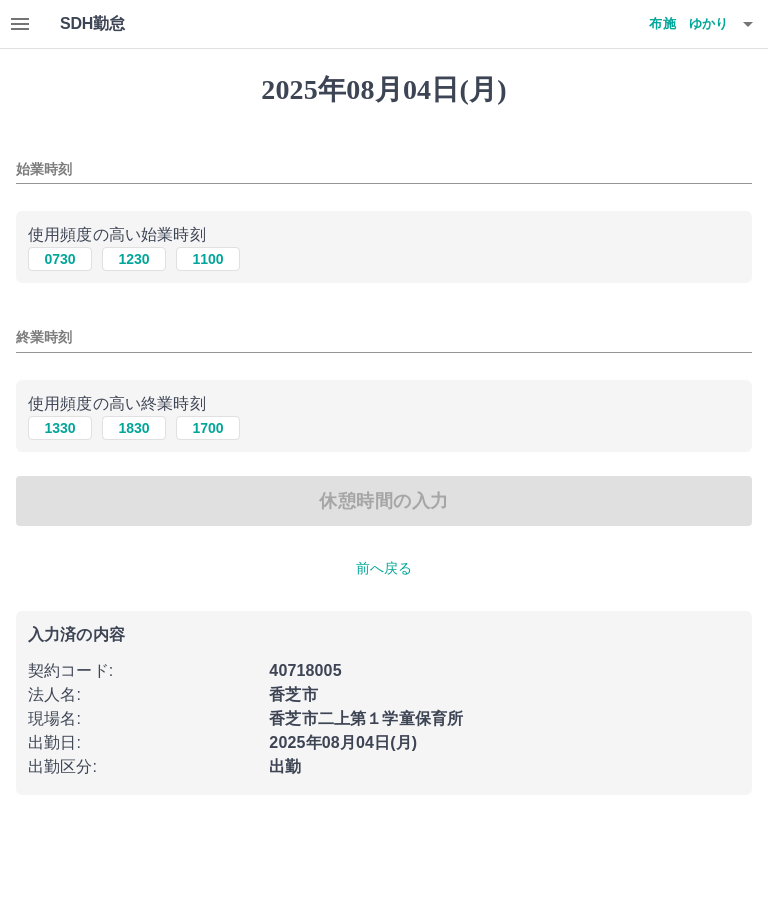 click on "始業時刻" at bounding box center [384, 169] 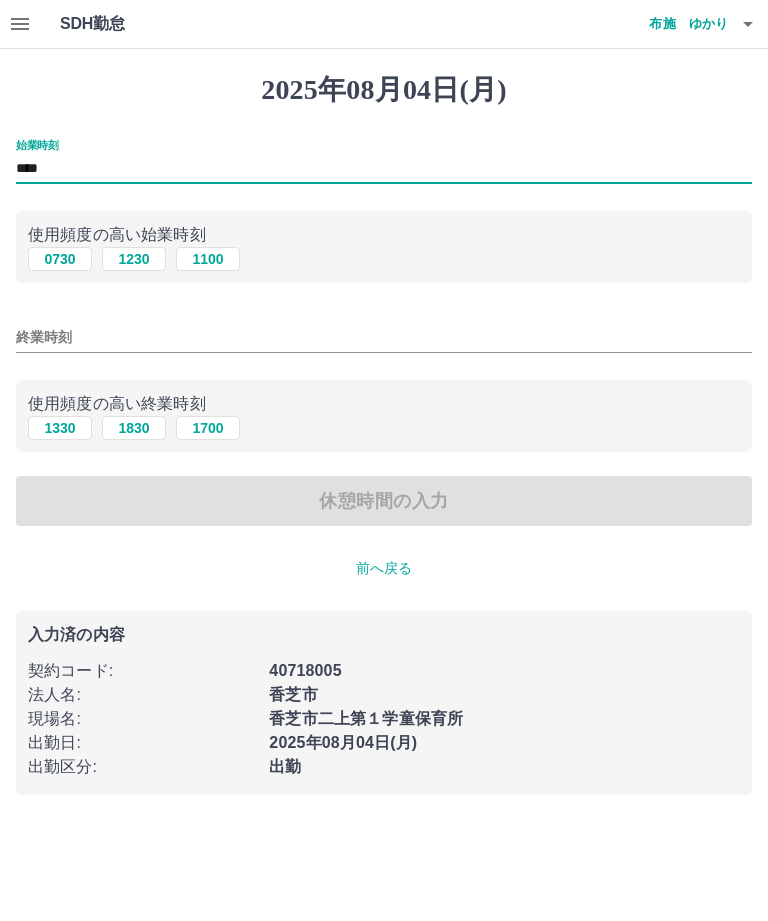 type on "****" 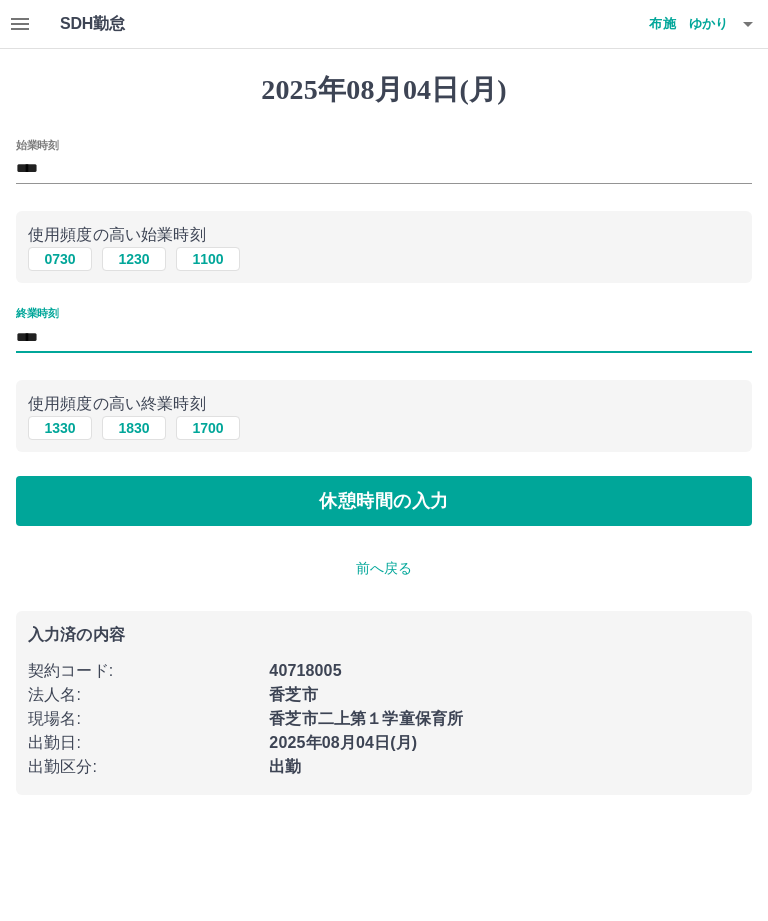 type on "****" 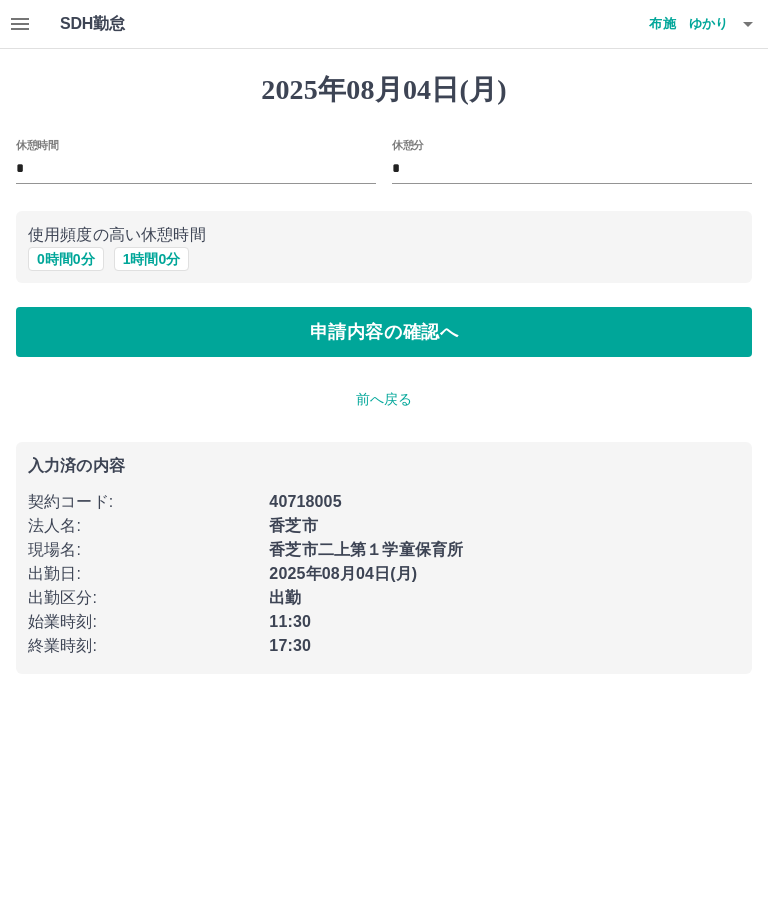 click on "申請内容の確認へ" at bounding box center (384, 332) 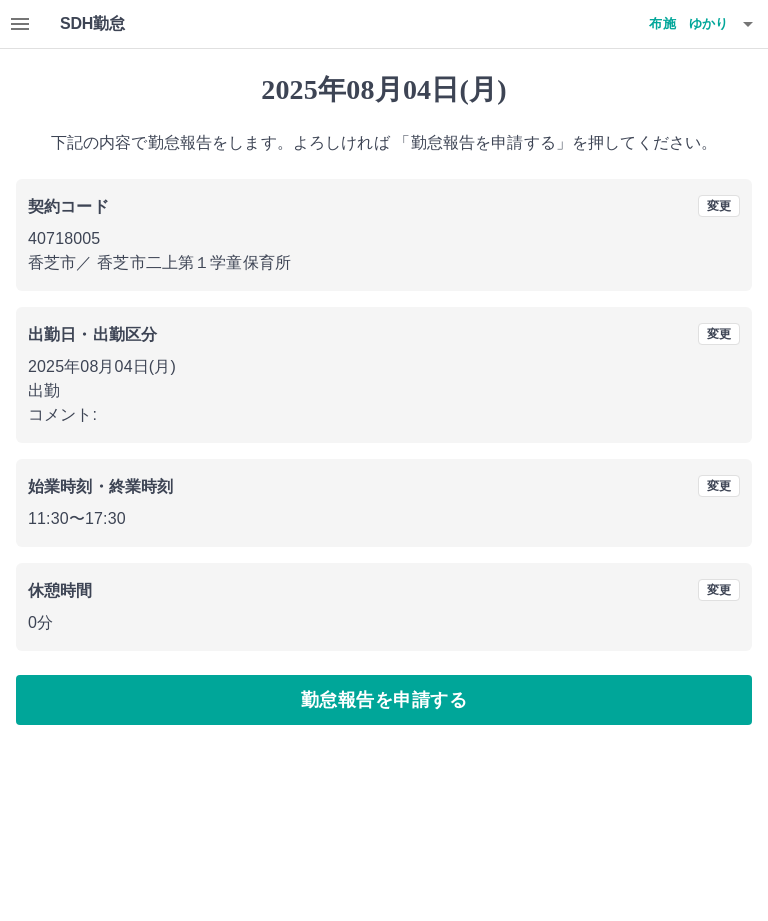 click on "勤怠報告を申請する" at bounding box center (384, 700) 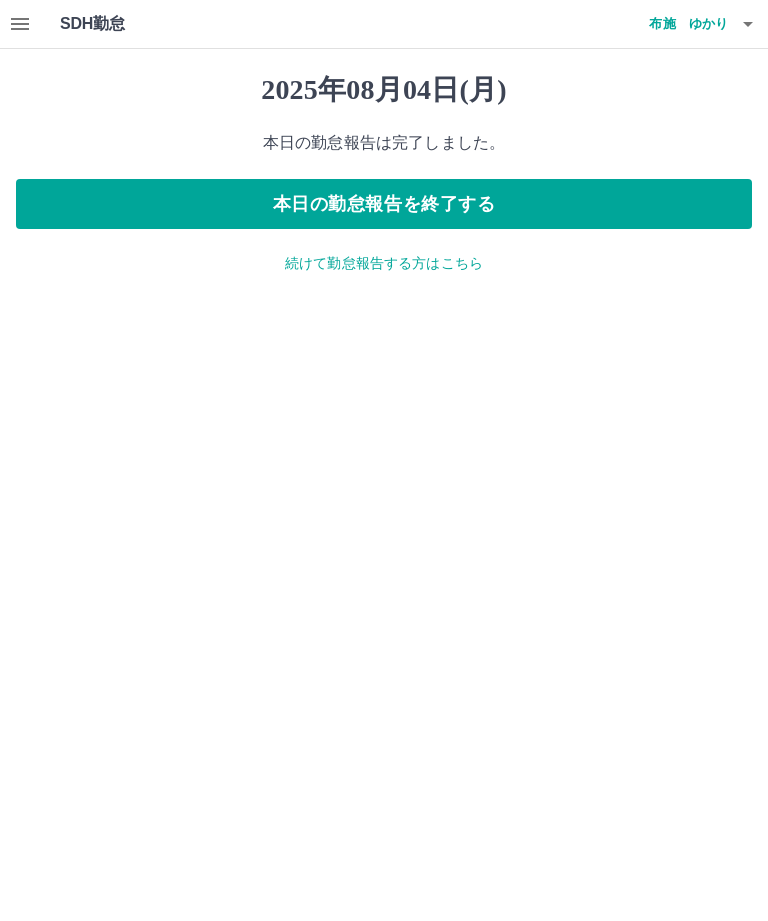 click on "布施　ゆかり" at bounding box center (668, 24) 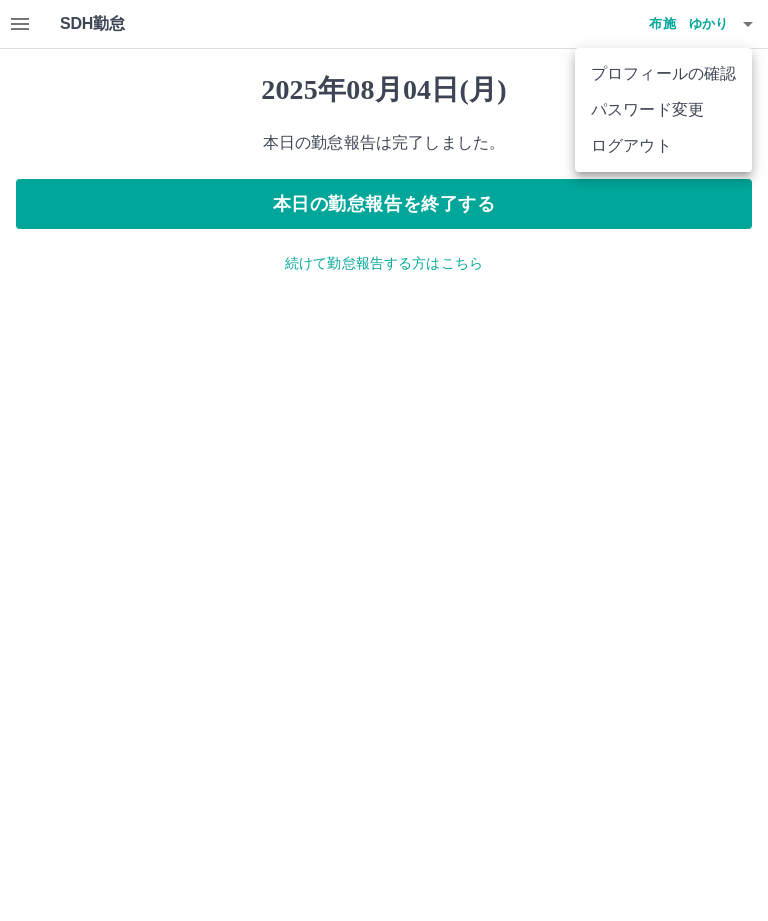 click on "ログアウト" at bounding box center (663, 146) 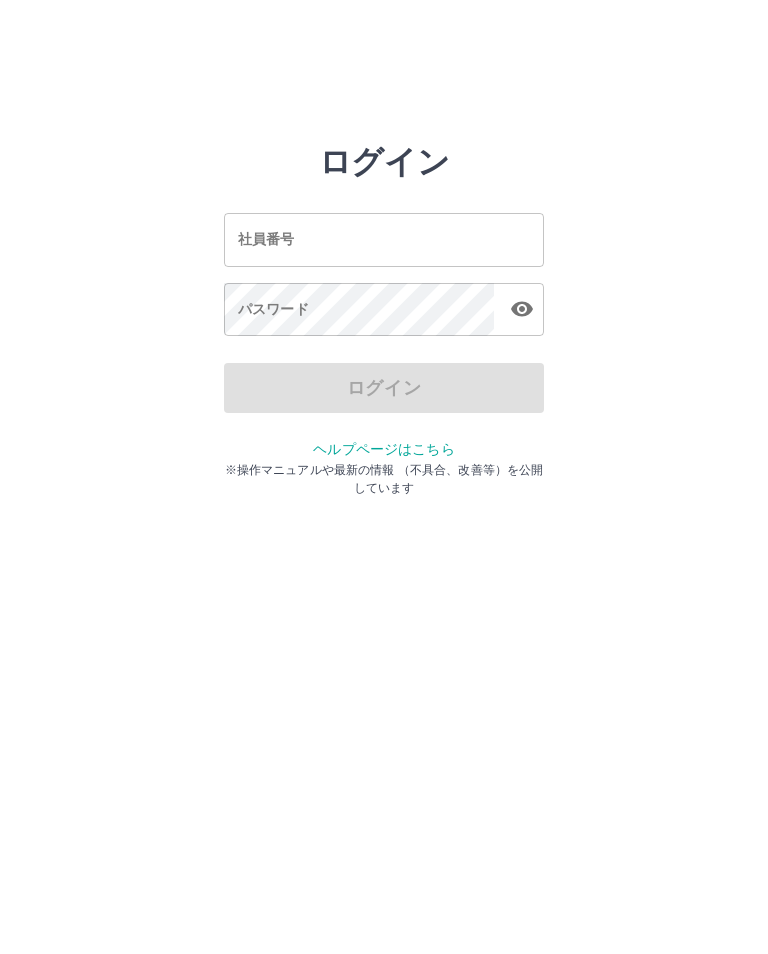 scroll, scrollTop: 0, scrollLeft: 0, axis: both 